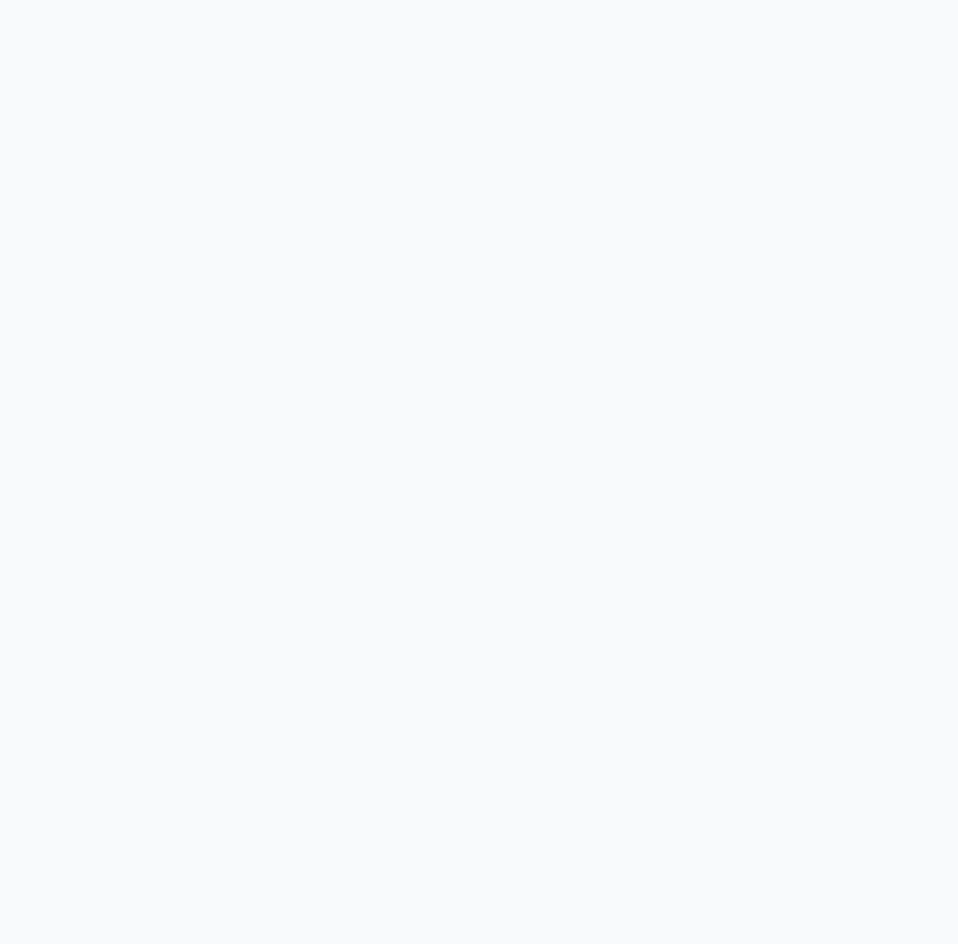 scroll, scrollTop: 0, scrollLeft: 0, axis: both 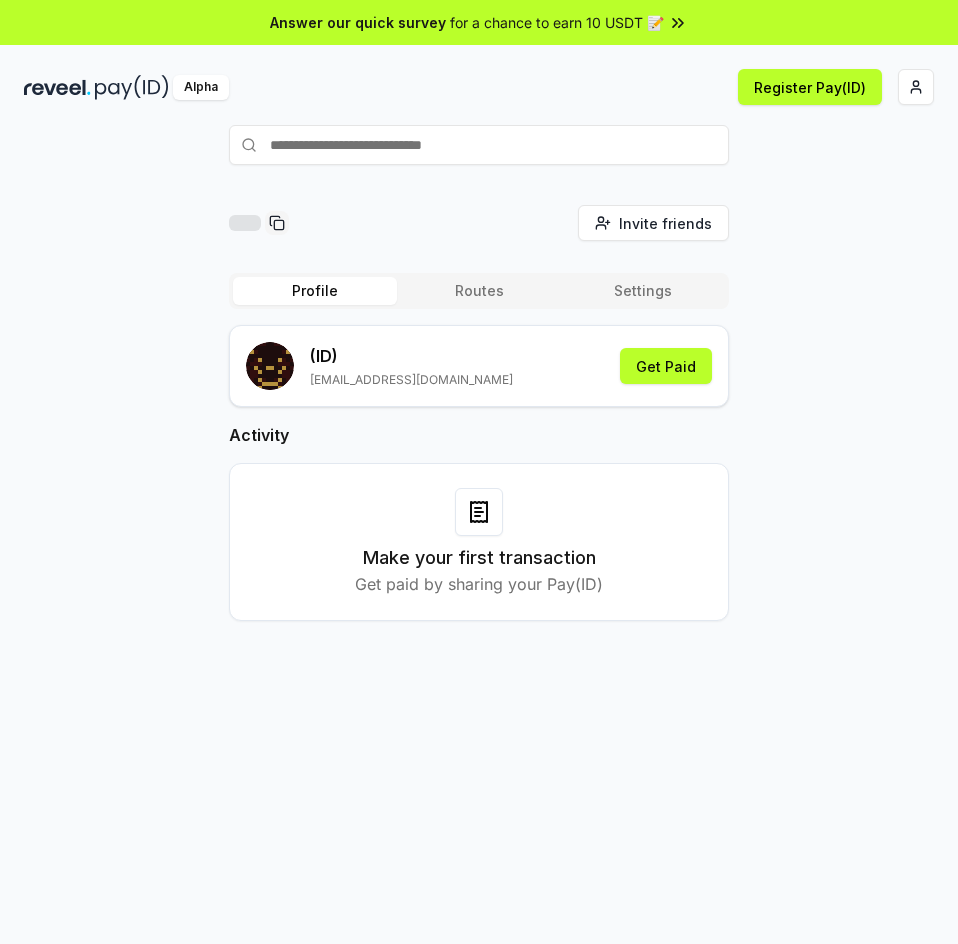 click on "Invite friends Invite Profile Routes Settings (ID) [EMAIL_ADDRESS][DOMAIN_NAME] Get Paid Activity Make your first transaction Get paid by sharing your Pay(ID)" at bounding box center [479, 429] 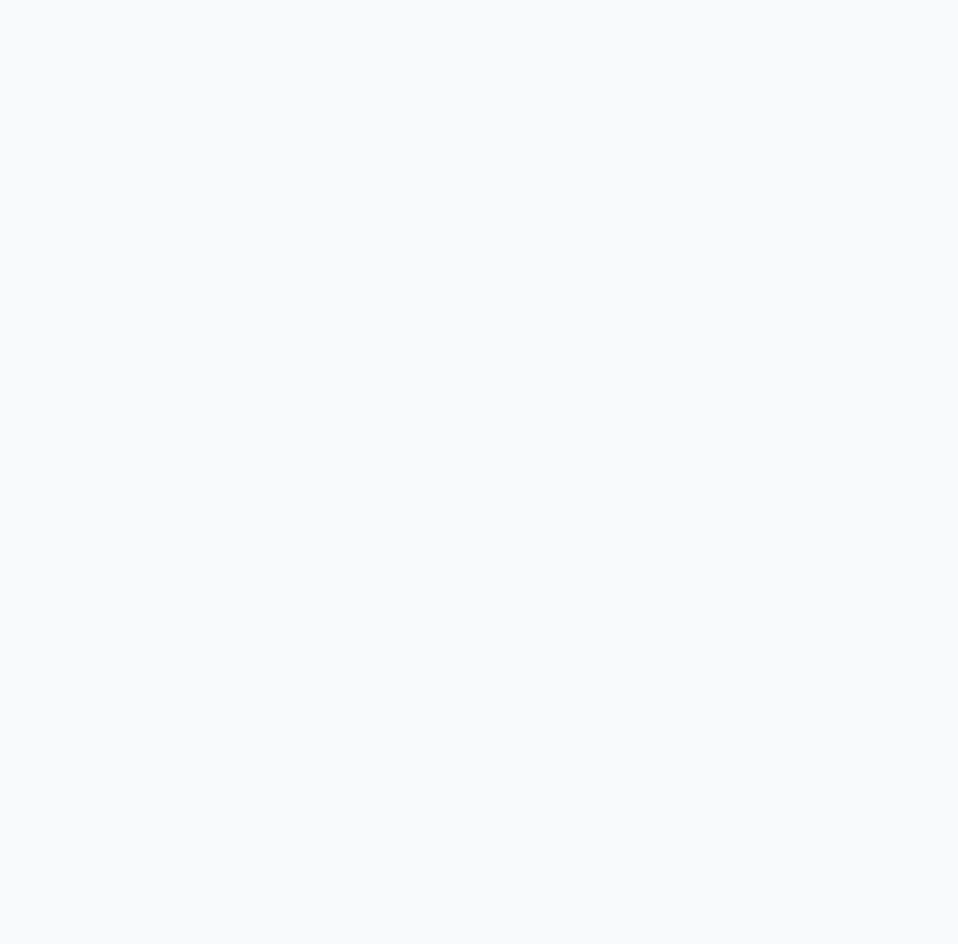 scroll, scrollTop: 0, scrollLeft: 0, axis: both 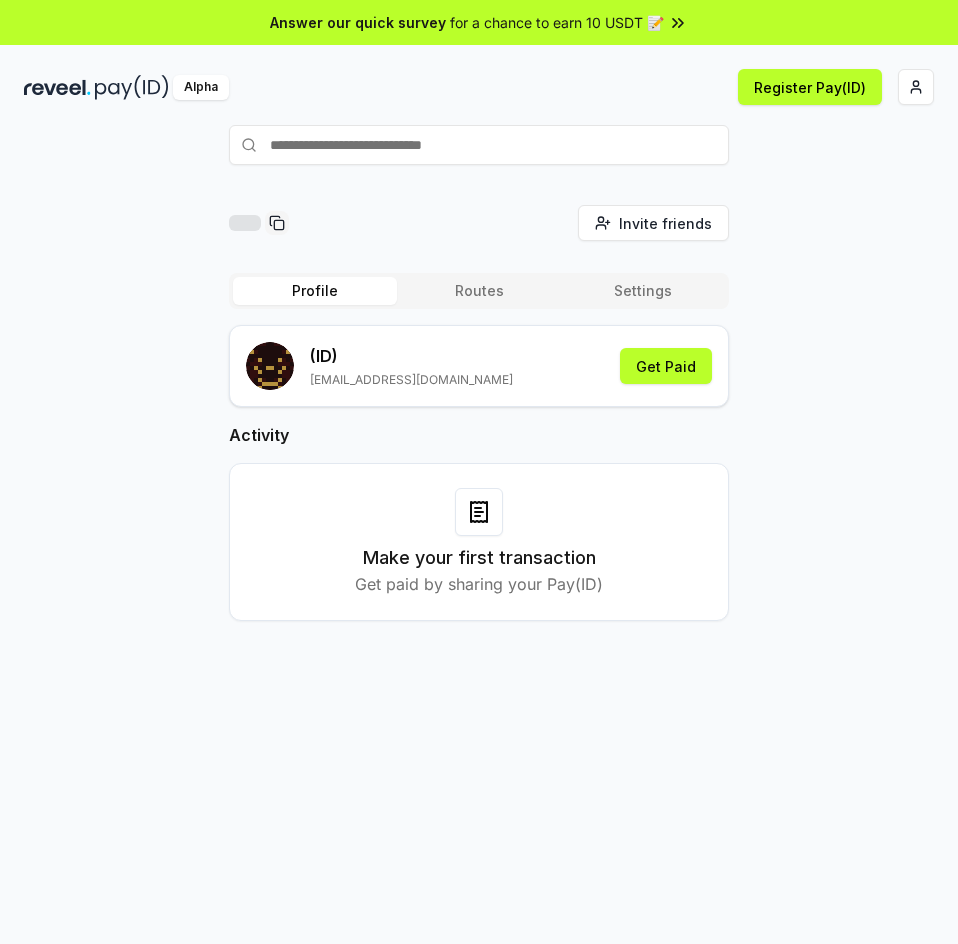 drag, startPoint x: 825, startPoint y: 592, endPoint x: 820, endPoint y: 577, distance: 15.811388 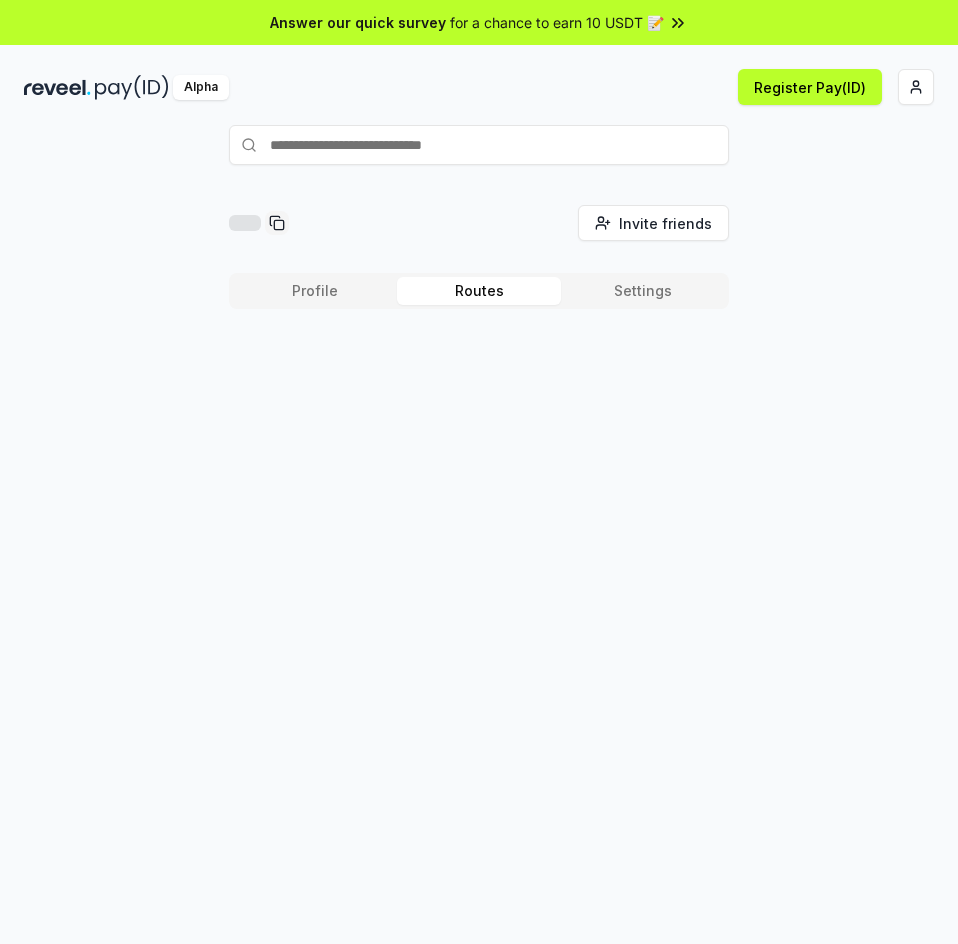 click on "Routes" at bounding box center [479, 291] 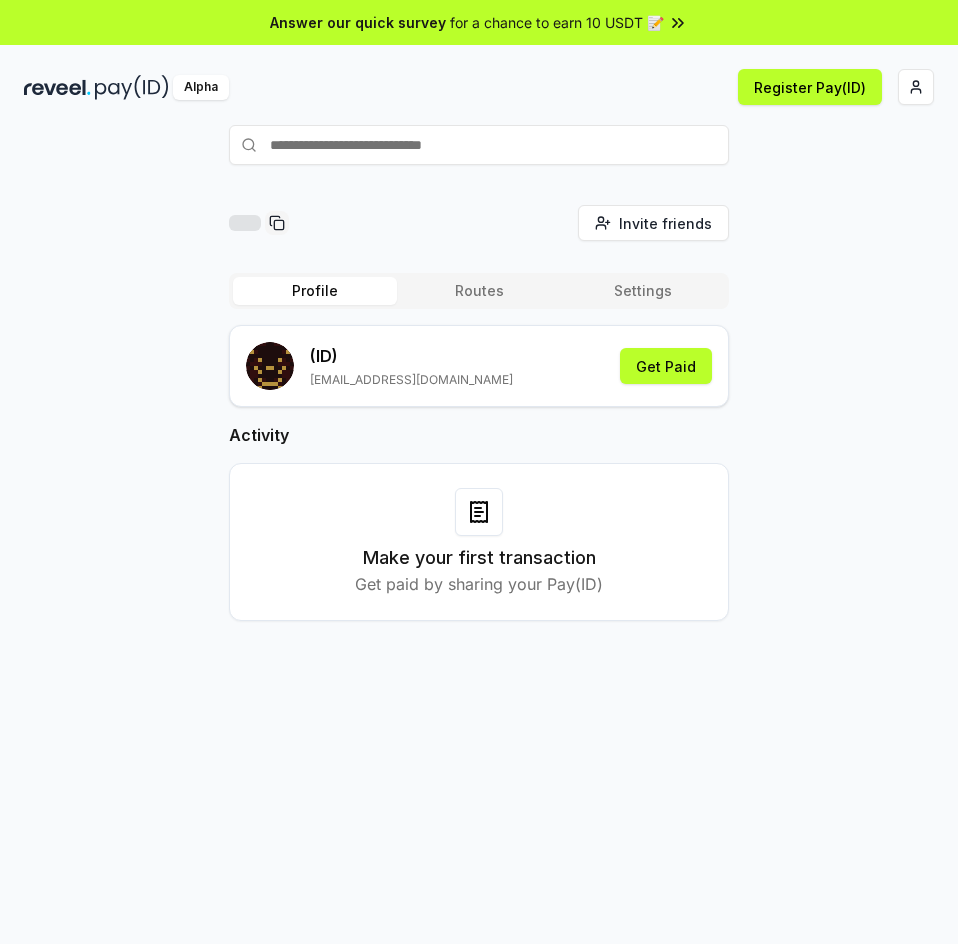 click on "Profile" at bounding box center [315, 291] 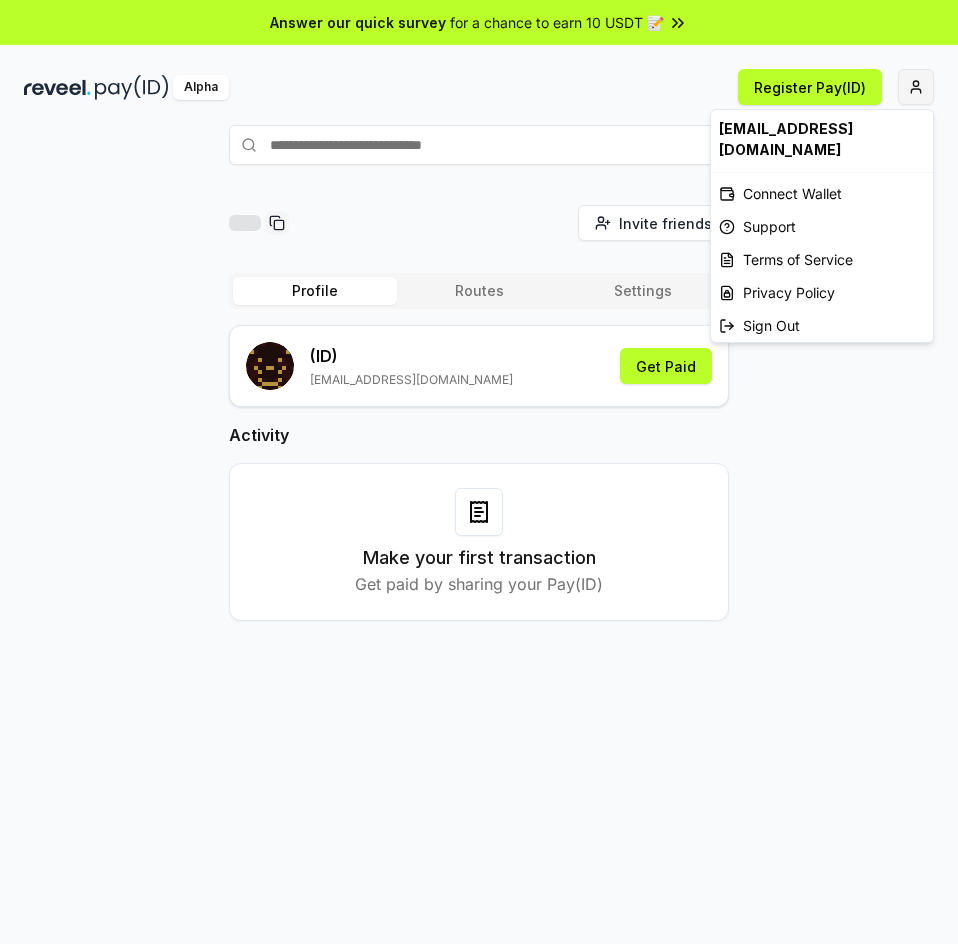 click on "Answer our quick survey for a chance to earn 10 USDT 📝 Alpha Register Pay(ID) Invite friends Invite Profile Routes Settings (ID) tsundeekaa@gmail.com Get Paid Activity Make your first transaction Get paid by sharing your Pay(ID) tsundeekaa@gmail.com   Connect Wallet   Support   Terms of Service   Privacy Policy   Sign Out" at bounding box center [479, 472] 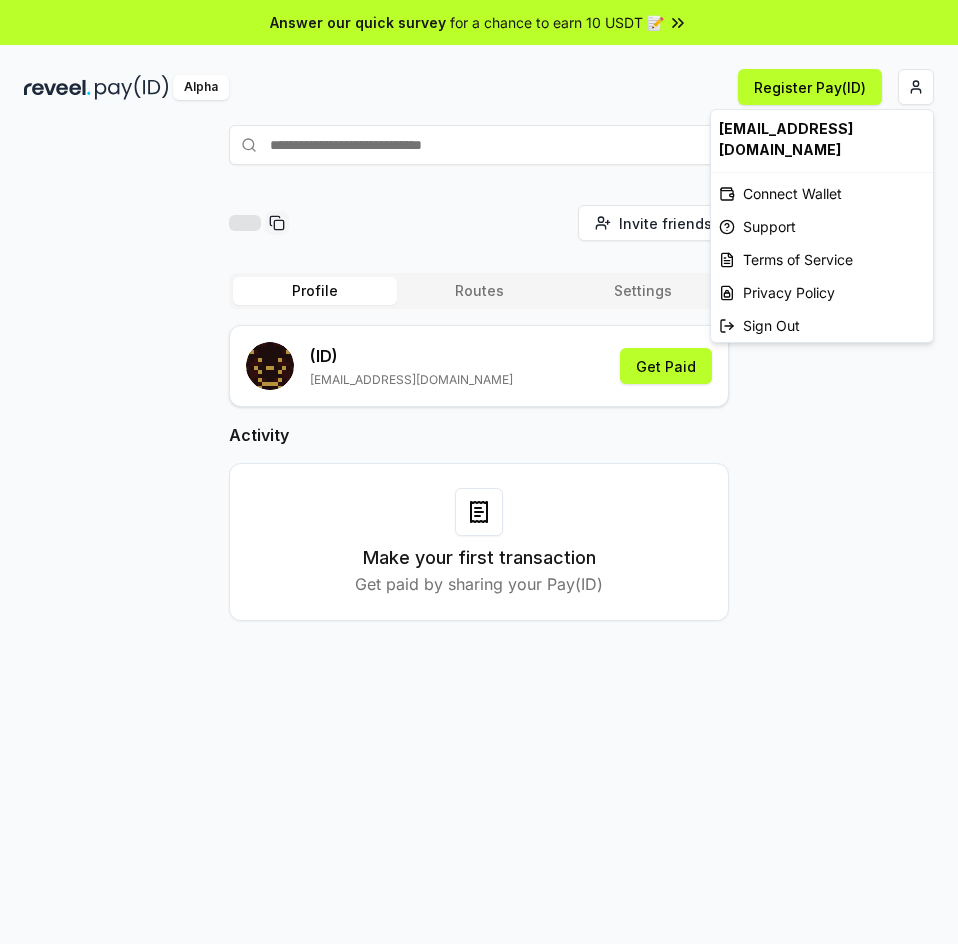 drag, startPoint x: 858, startPoint y: 559, endPoint x: 857, endPoint y: 569, distance: 10.049875 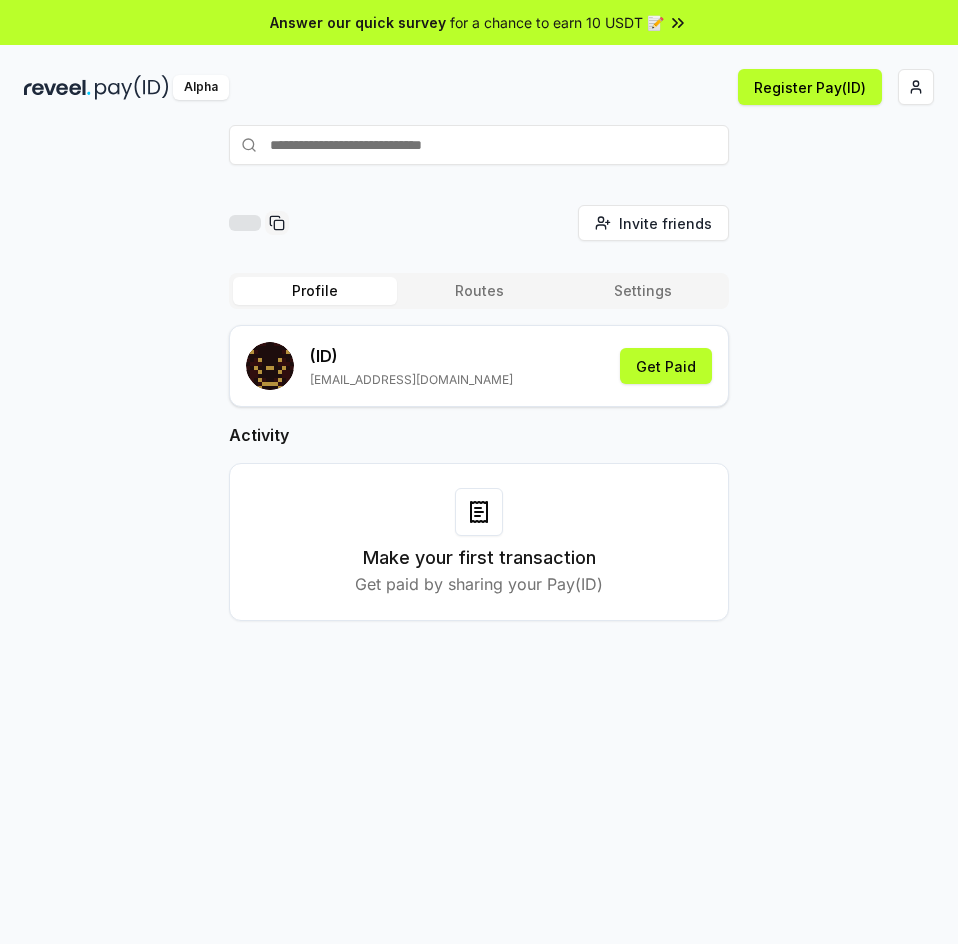 scroll, scrollTop: 0, scrollLeft: 0, axis: both 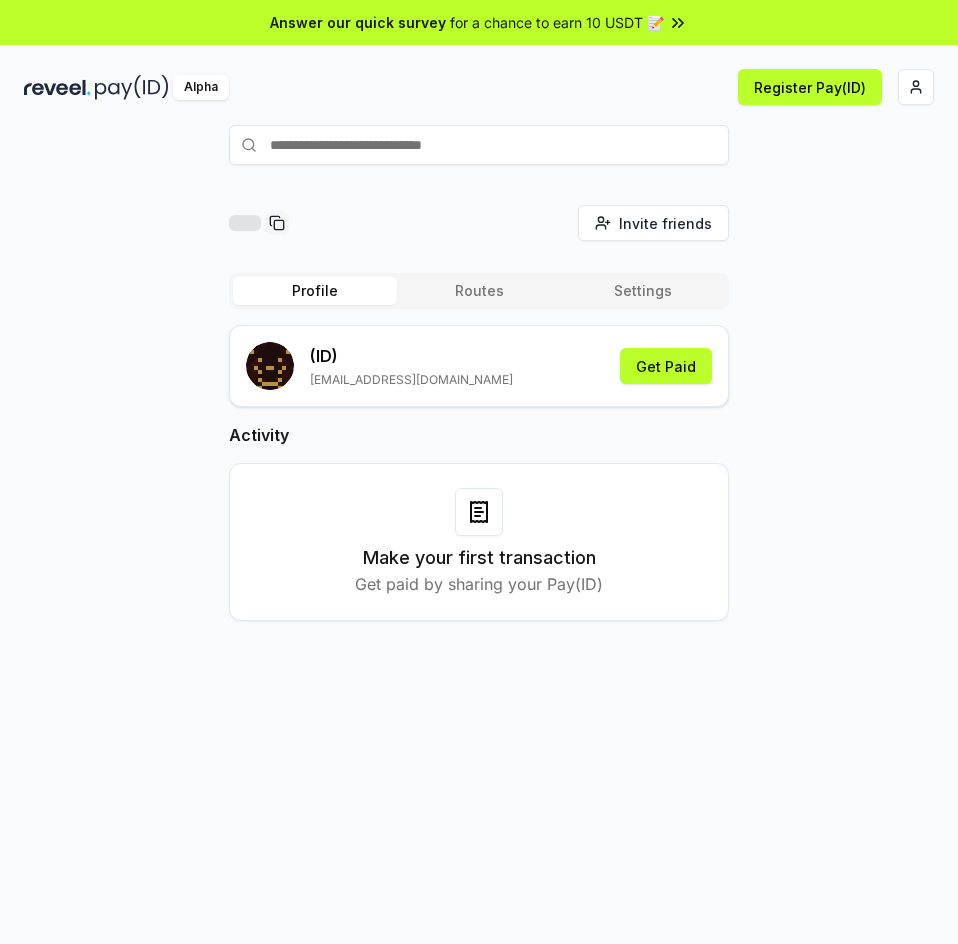 drag, startPoint x: 484, startPoint y: 539, endPoint x: 450, endPoint y: 481, distance: 67.23094 